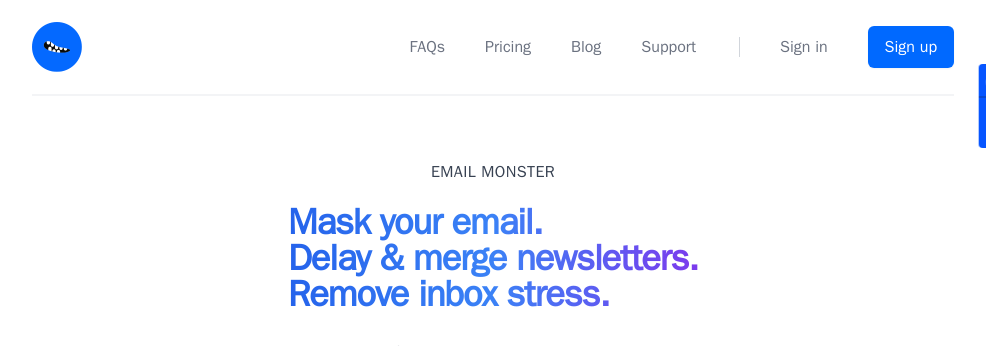 scroll, scrollTop: 0, scrollLeft: 0, axis: both 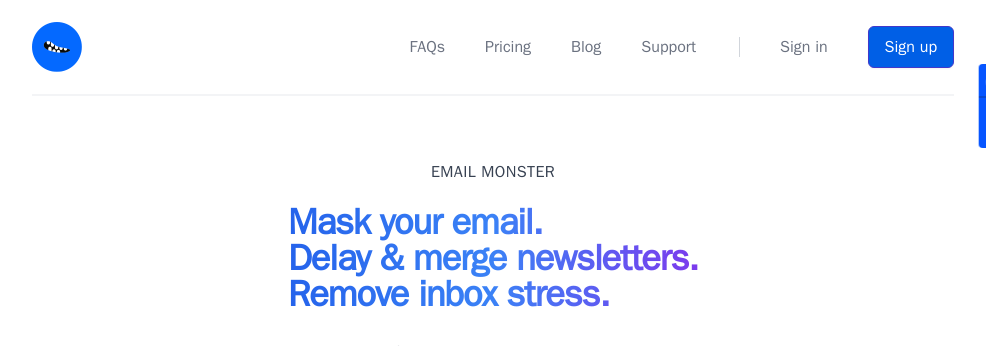 click on "Sign up" at bounding box center [911, 47] 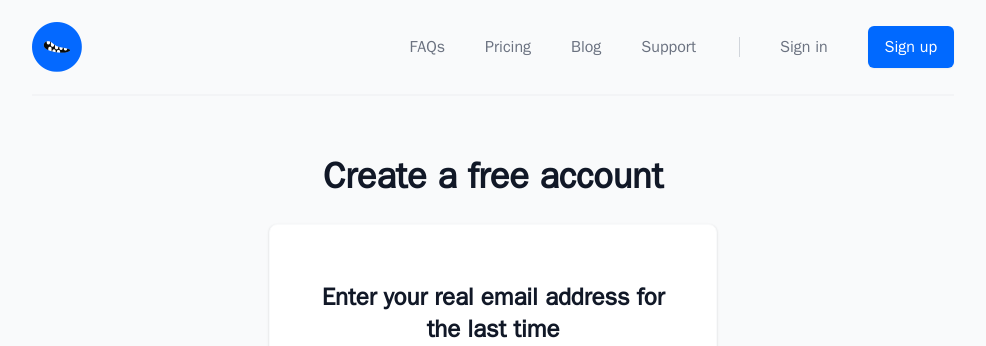 scroll, scrollTop: 442, scrollLeft: 0, axis: vertical 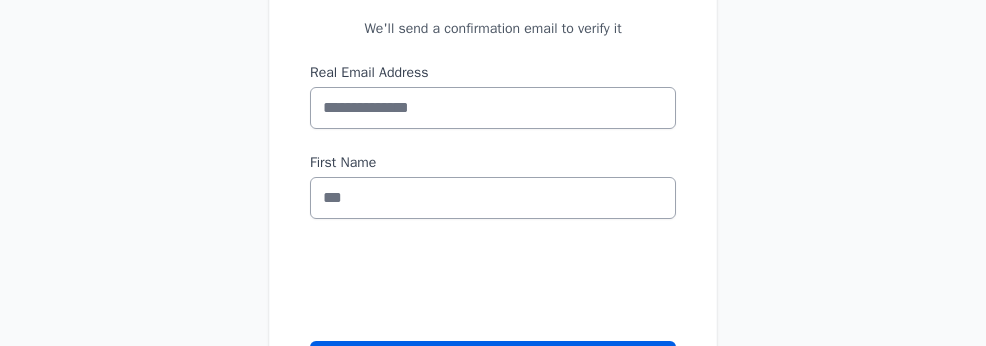 click on "Real Email Address" at bounding box center [493, 108] 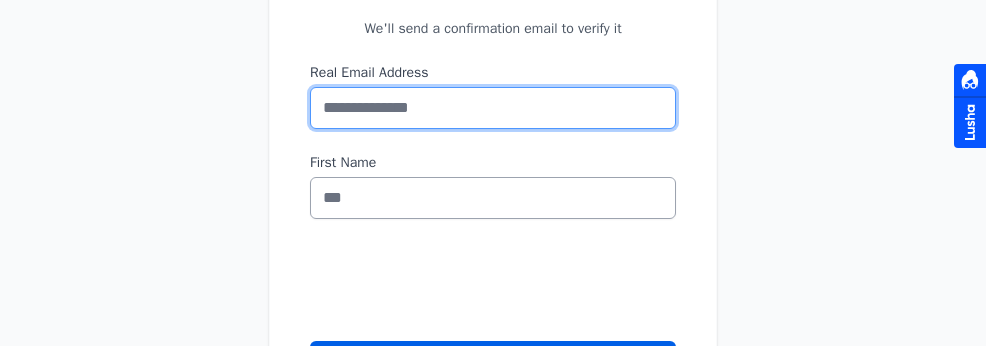 paste on "**********" 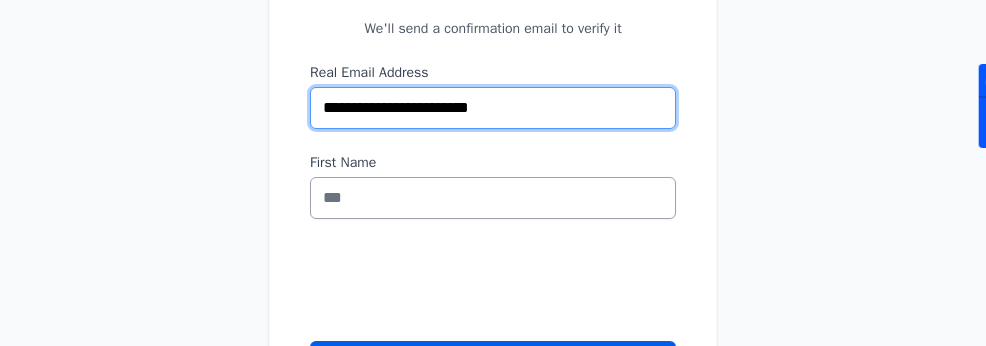 scroll, scrollTop: 0, scrollLeft: 0, axis: both 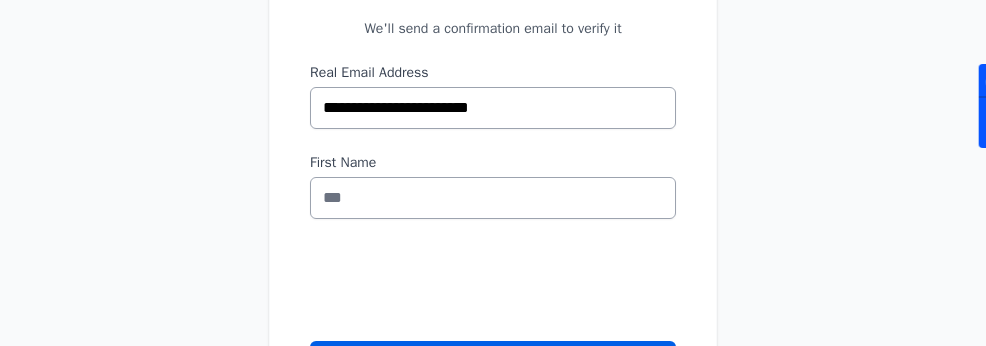 drag, startPoint x: 596, startPoint y: 28, endPoint x: 611, endPoint y: 28, distance: 15 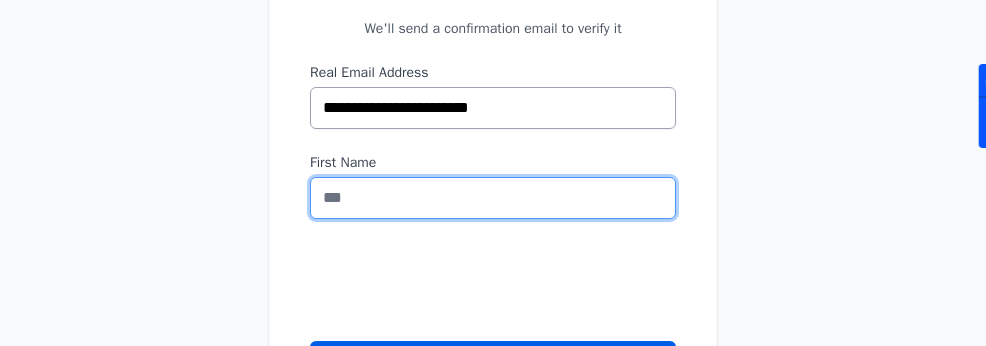 click on "First Name" at bounding box center [493, 198] 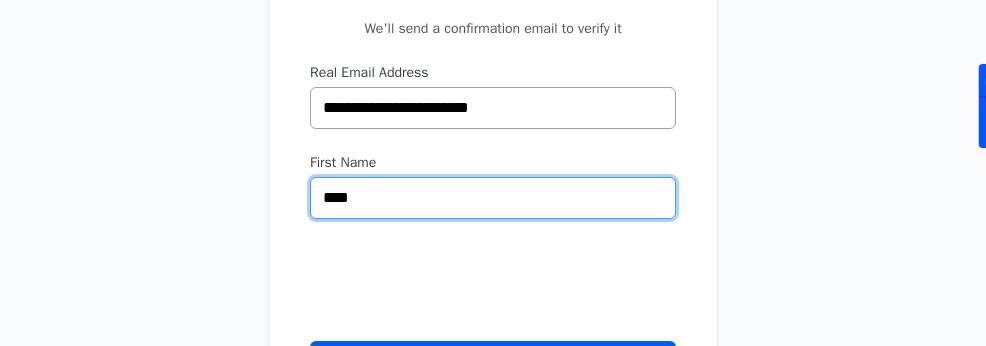 type on "****" 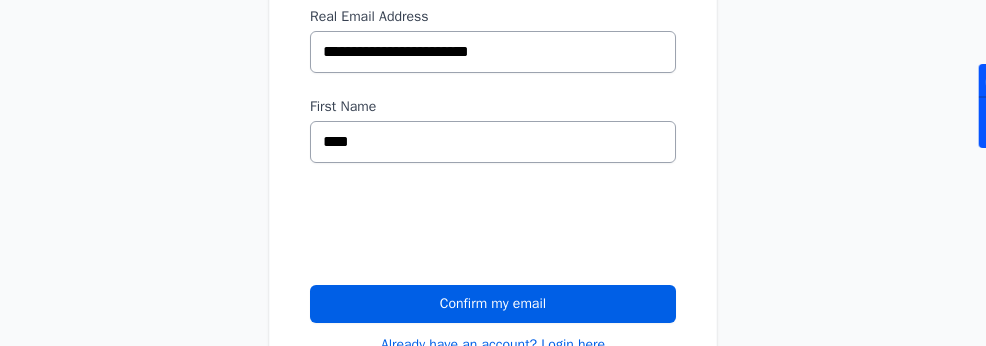 scroll, scrollTop: 442, scrollLeft: 0, axis: vertical 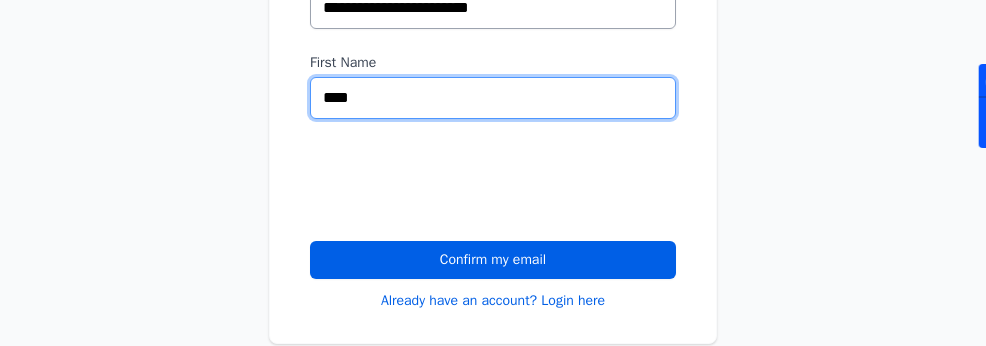 click on "****" at bounding box center (493, 98) 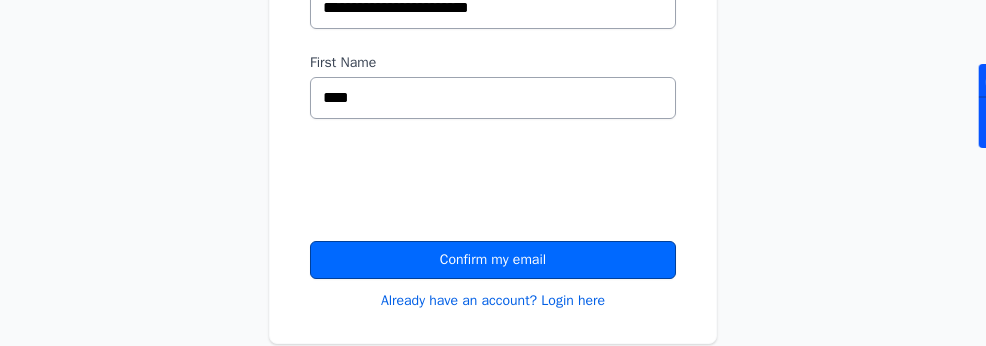 click on "Confirm my email" at bounding box center (493, 260) 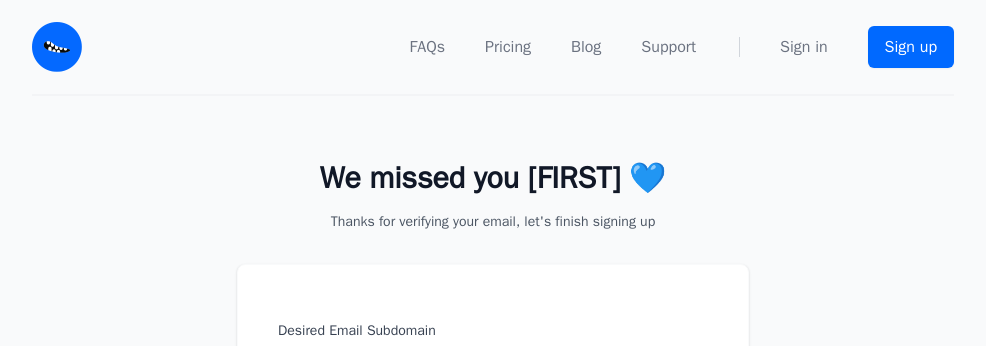 scroll, scrollTop: 300, scrollLeft: 0, axis: vertical 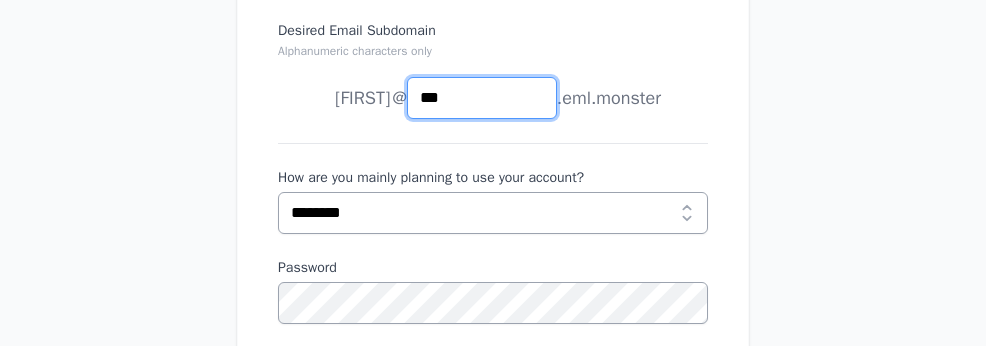 click on "ifys
joe
news
anything
@
***
.eml.monster" at bounding box center [493, 98] 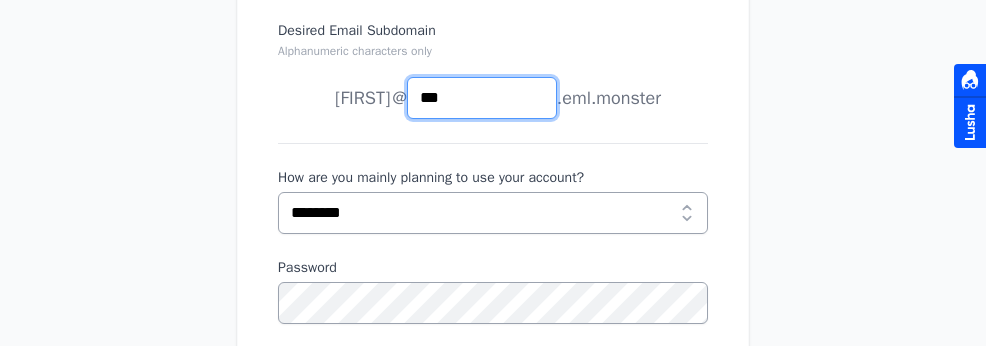 paste on "*" 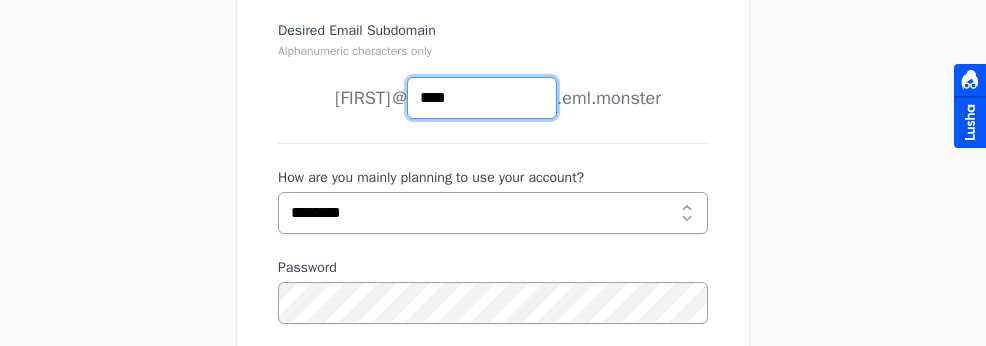 type on "****" 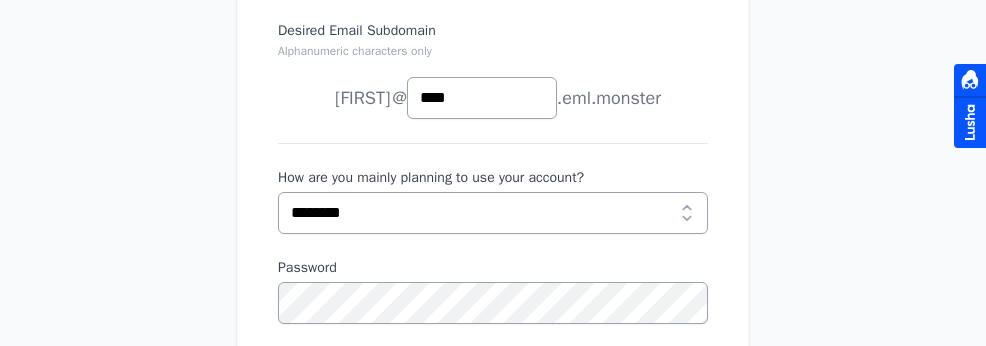 click on "Desired Email Subdomain
Alphanumeric characters only
ifys
joe
news
anything
@
****
.eml.monster ********" at bounding box center (493, 301) 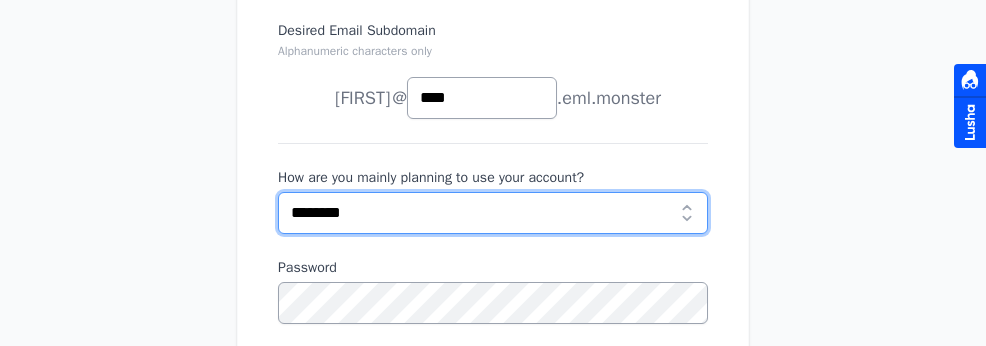 click on "**********" at bounding box center (493, 213) 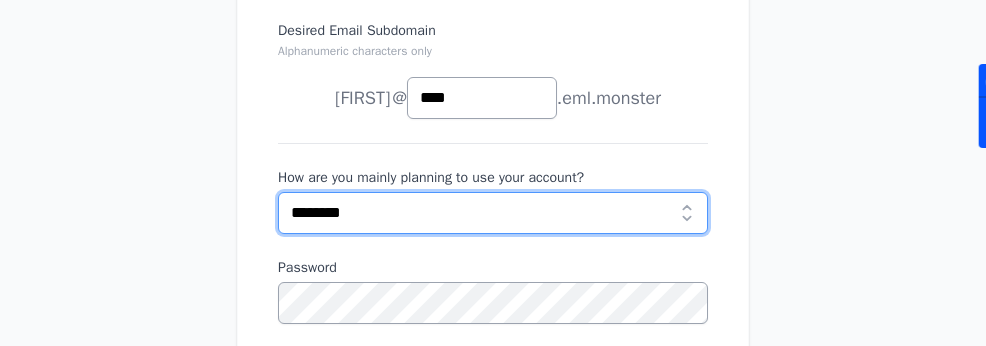 select on "**********" 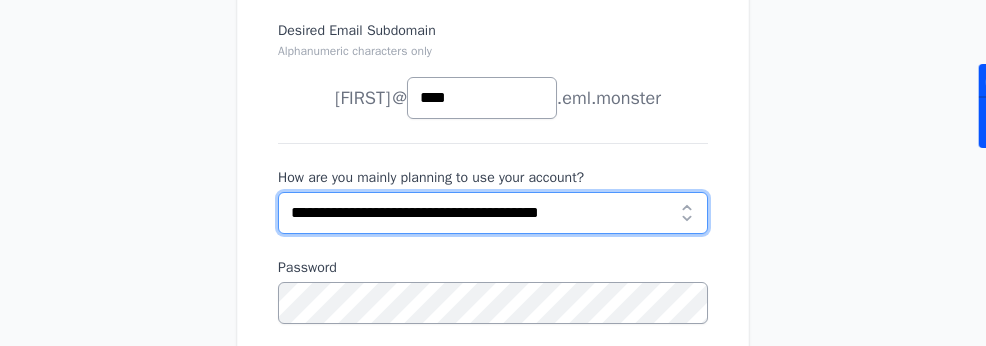click on "**********" at bounding box center [493, 213] 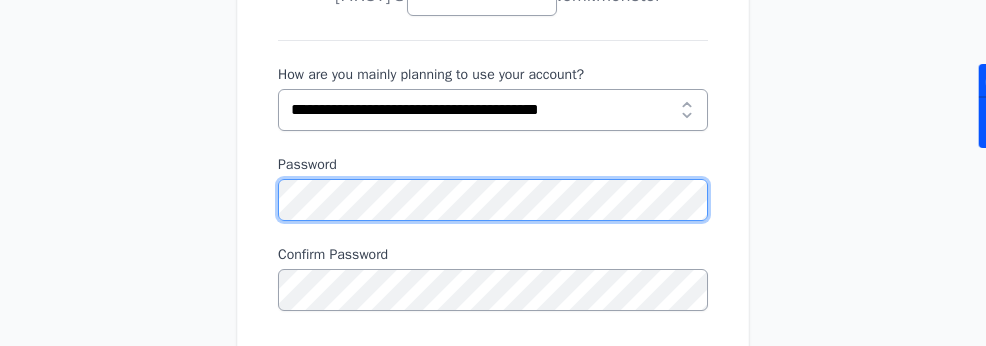scroll, scrollTop: 500, scrollLeft: 0, axis: vertical 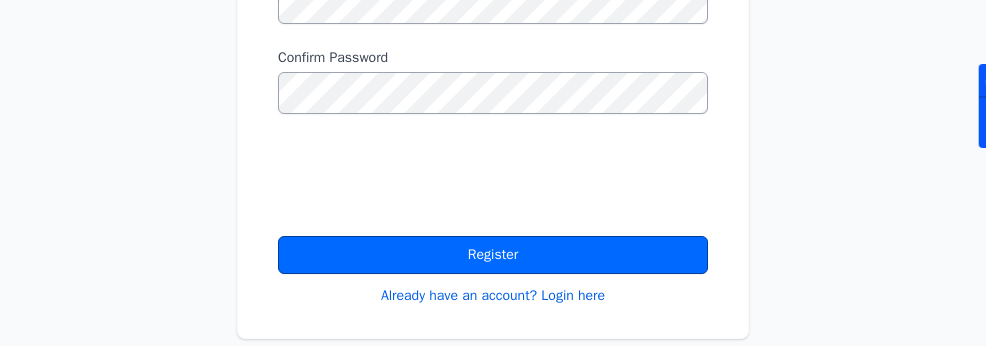 click on "Register" at bounding box center [493, 255] 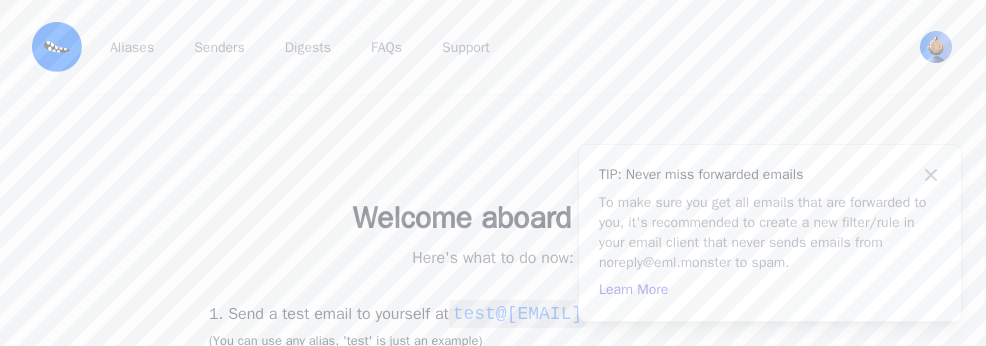 scroll, scrollTop: 0, scrollLeft: 0, axis: both 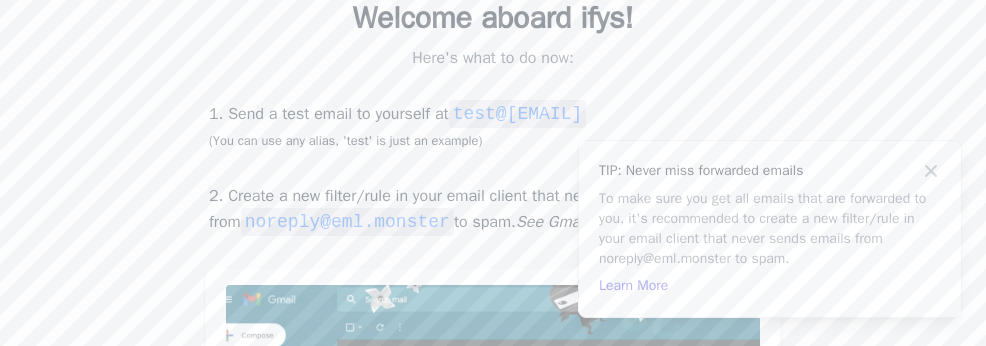 click 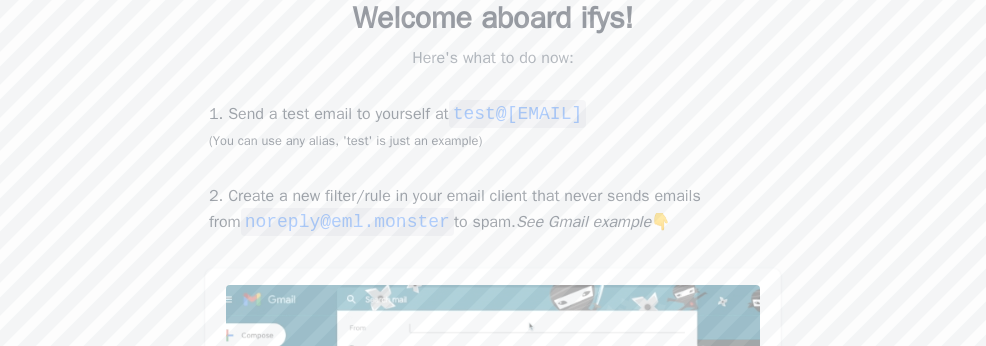 click on "test@[EMAIL]" at bounding box center [518, 114] 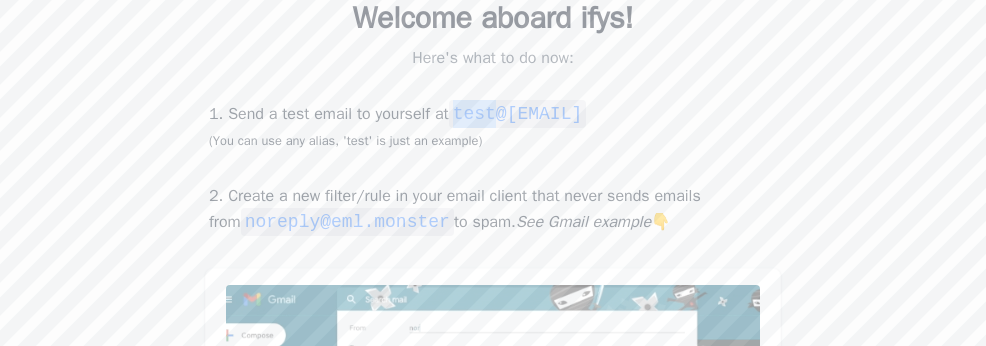 click on "test@[EMAIL]" at bounding box center (518, 114) 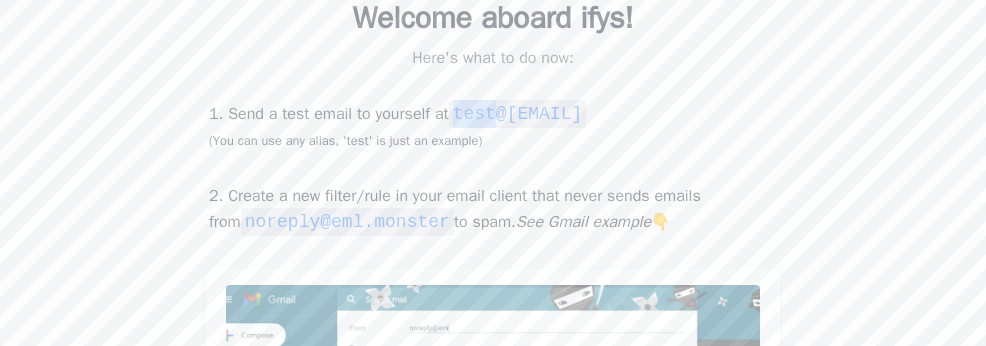 click on "test@[EMAIL]" at bounding box center (518, 114) 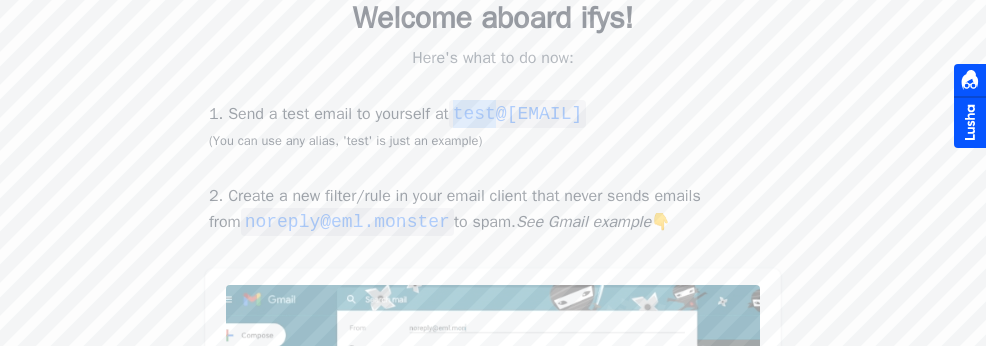 copy on "test@[EMAIL]" 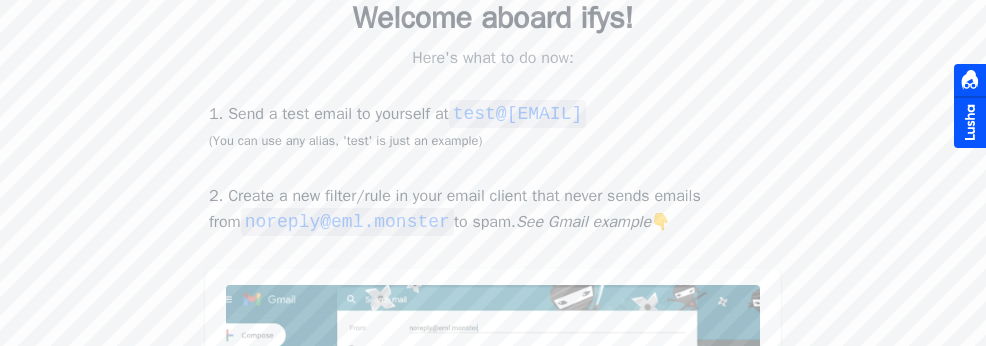 click on "Welcome aboard ifys!
Here's what to do now:
1. Send a test email to yourself at  test@[EMAIL] (You can use any alias, 'test' is just an example)
2. Create a new filter/rule in your email client that never sends emails from noreply@[EMAIL]  to spam.  See Gmail example  👇
Go to Dashboard" at bounding box center (493, 303) 